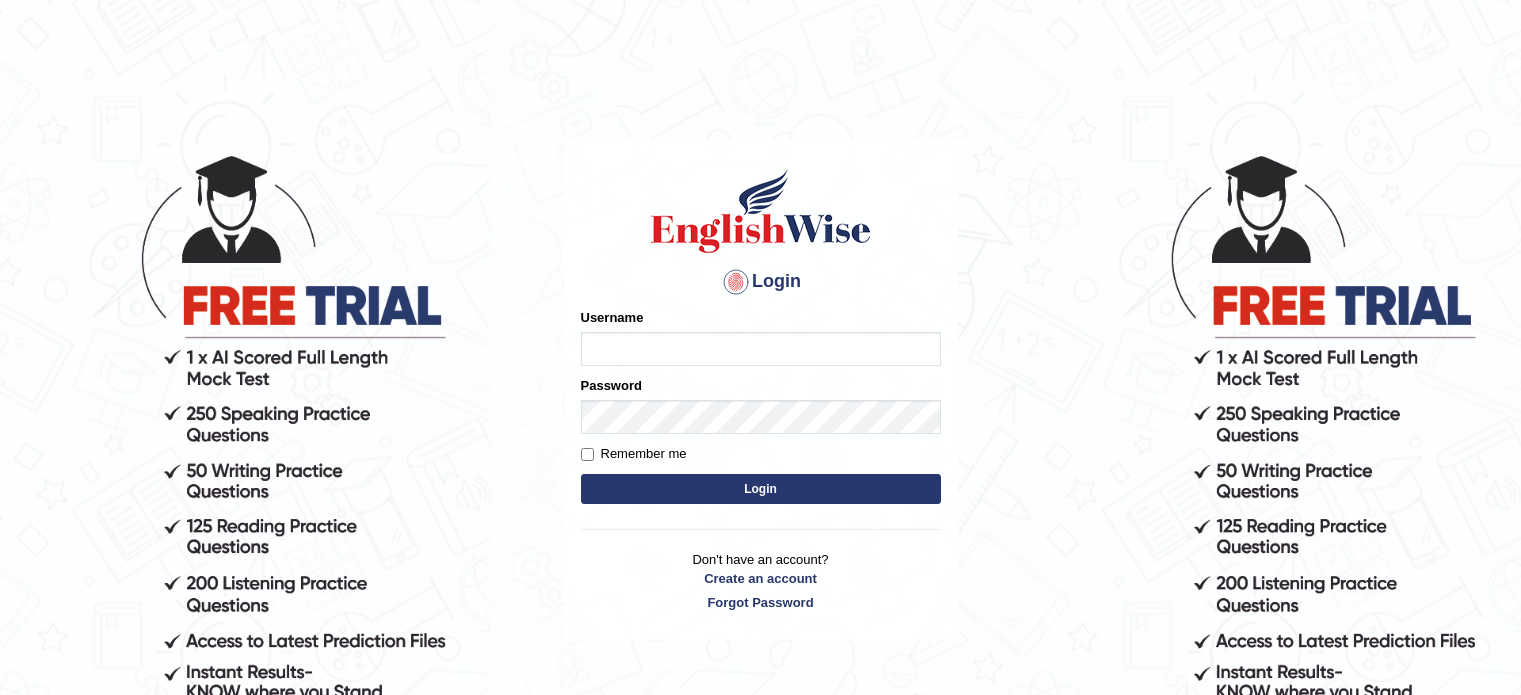 scroll, scrollTop: 0, scrollLeft: 0, axis: both 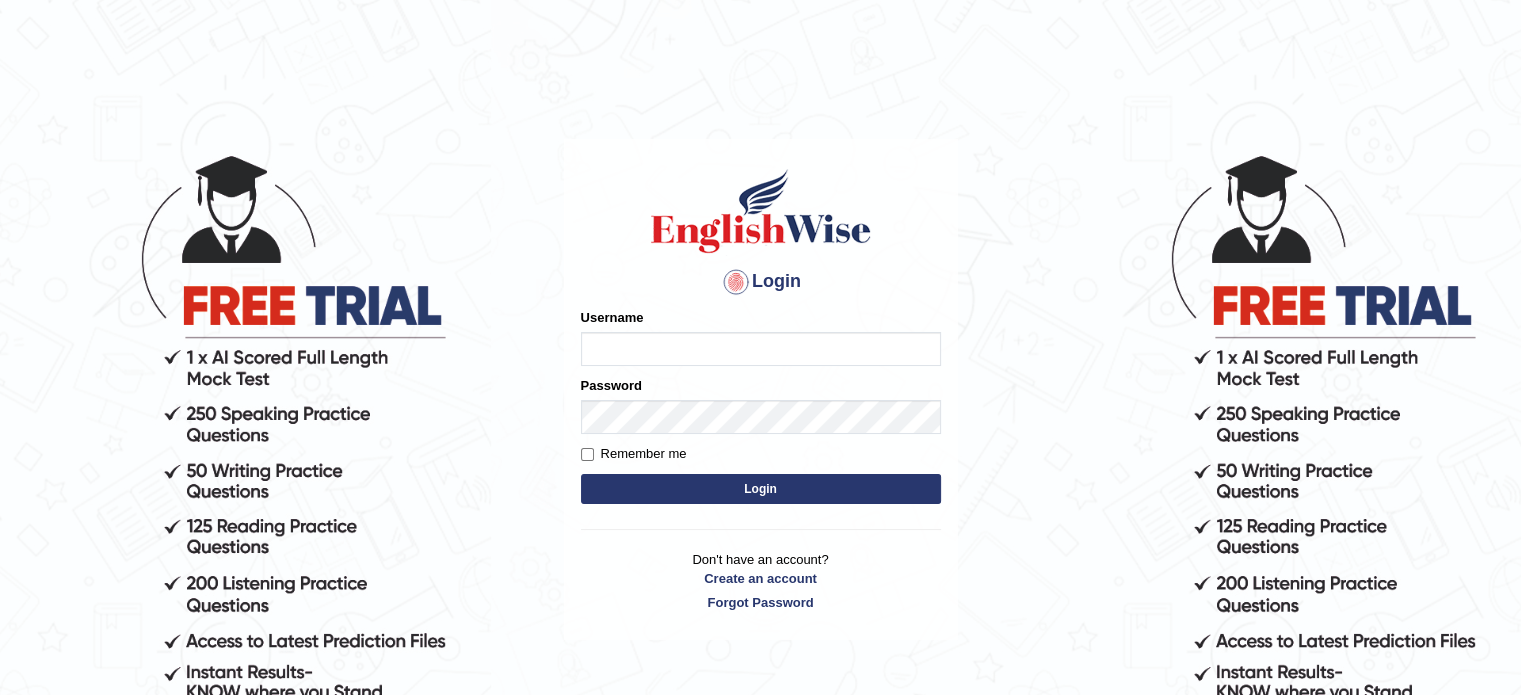 type on "Sharan1985" 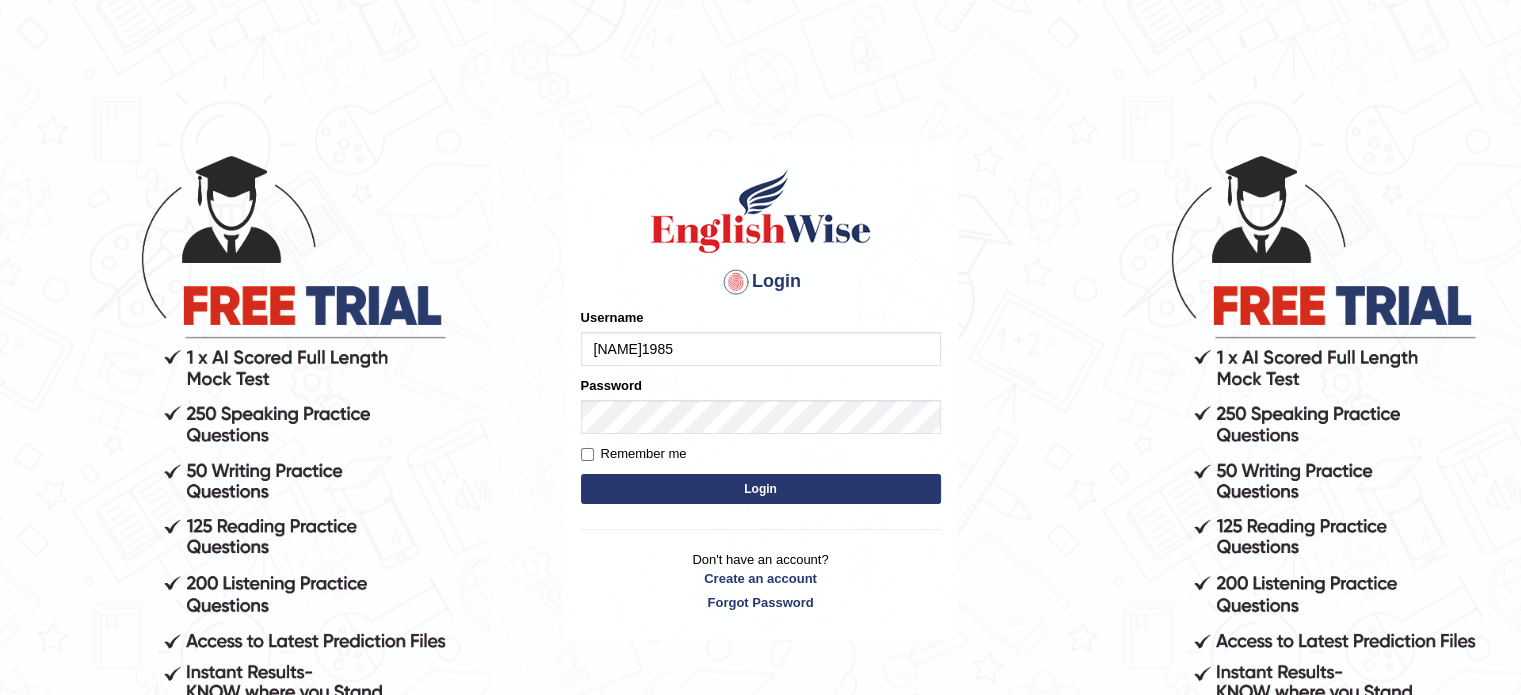 click on "Login" at bounding box center (761, 489) 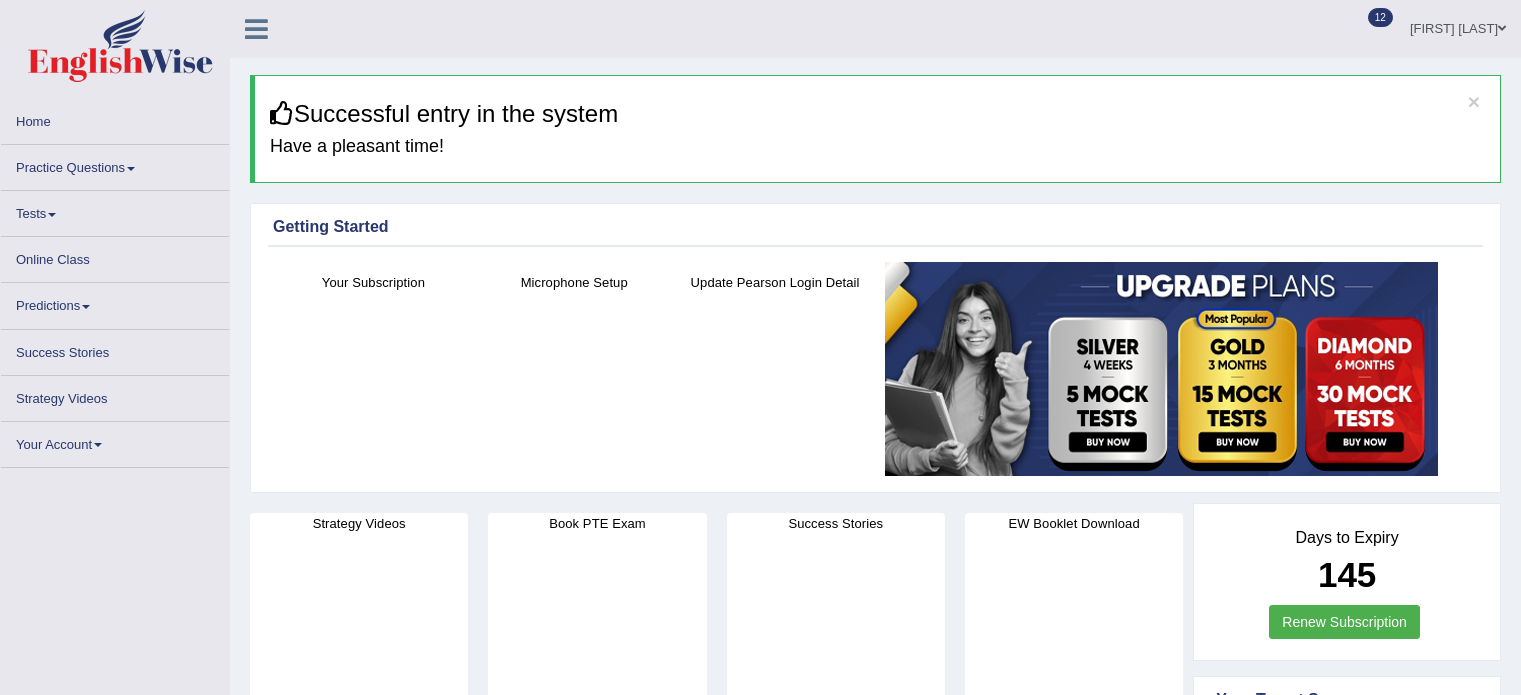 scroll, scrollTop: 0, scrollLeft: 0, axis: both 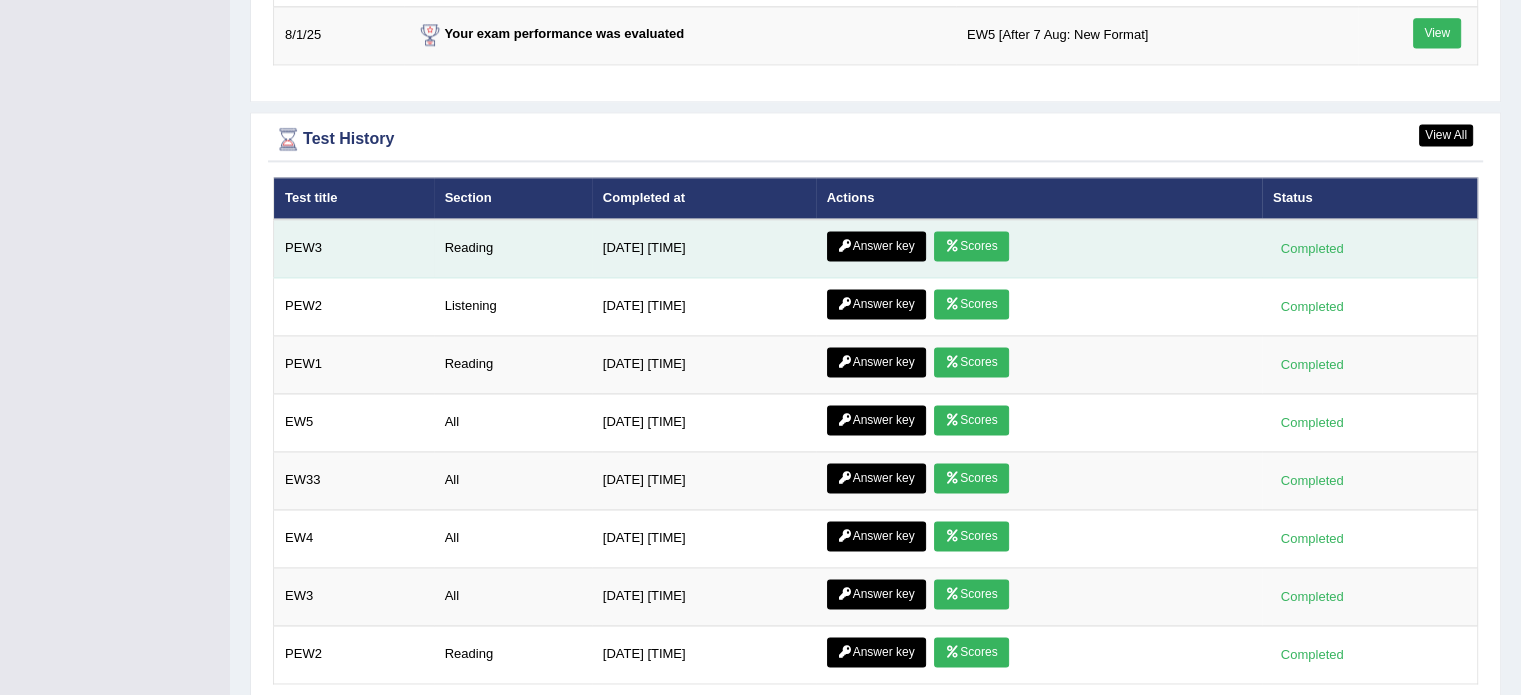 click on "Answer key" at bounding box center [876, 246] 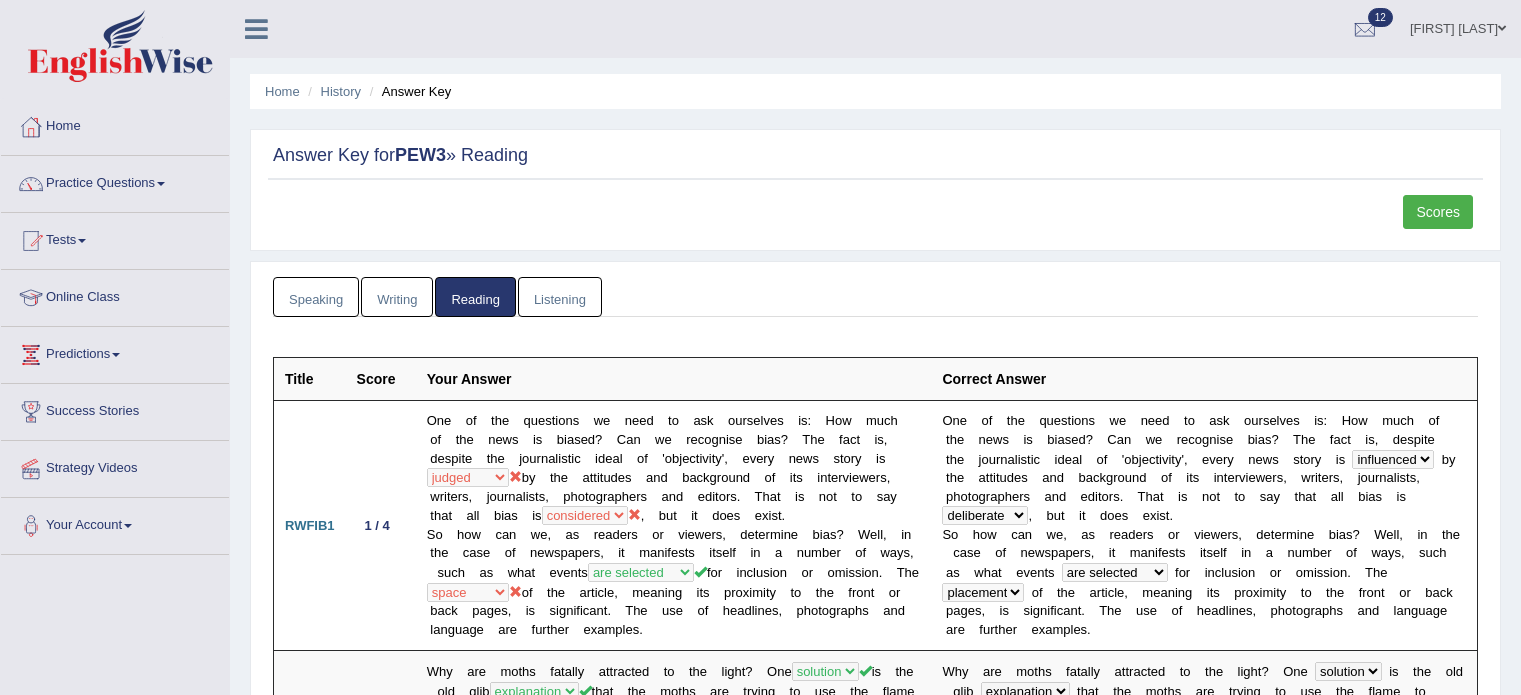 scroll, scrollTop: 0, scrollLeft: 0, axis: both 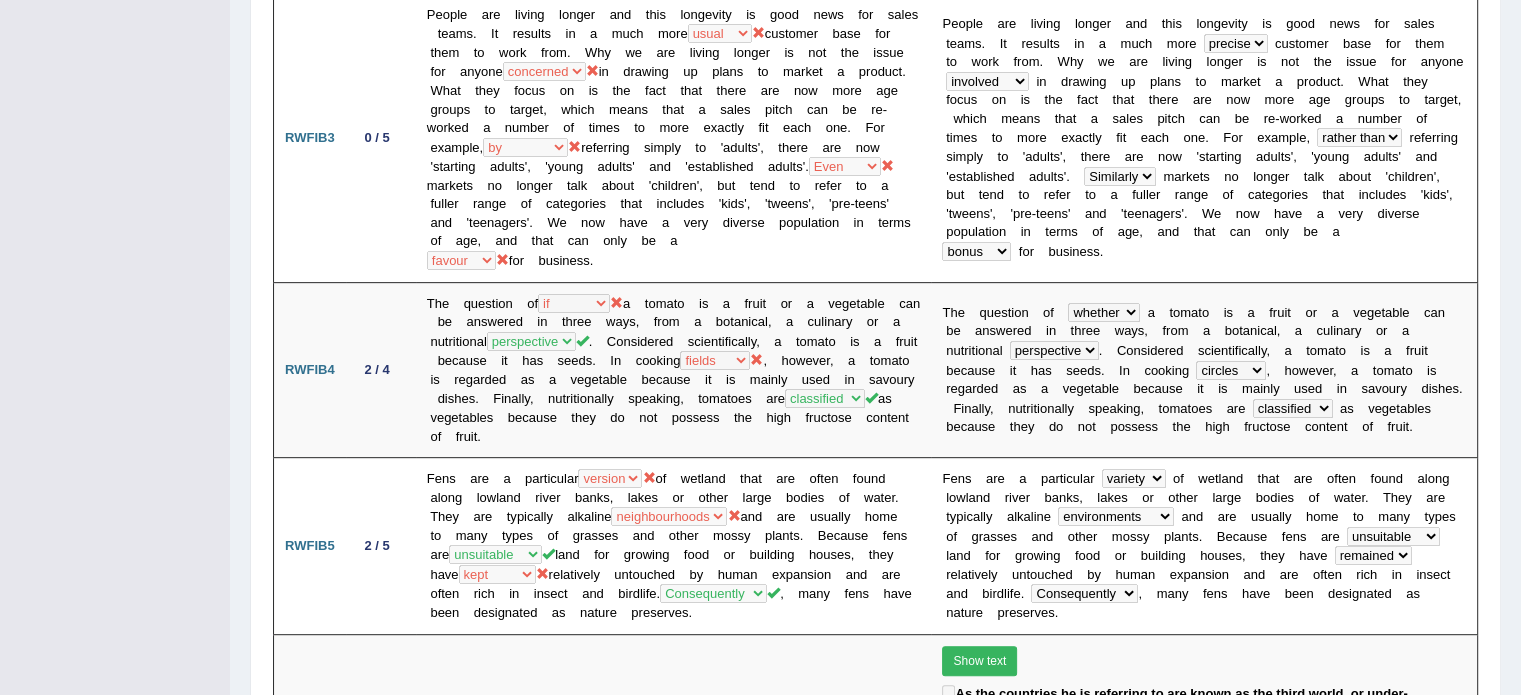 click on "Toggle navigation
Home
Practice Questions   Speaking Practice Read Aloud
Repeat Sentence
Describe Image
Re-tell Lecture
Answer Short Question
Summarize Group Discussion
Respond To A Situation
Writing Practice  Summarize Written Text
Write Essay
Reading Practice  Reading & Writing: Fill In The Blanks
Choose Multiple Answers
Re-order Paragraphs
Fill In The Blanks
Choose Single Answer
Listening Practice  Summarize Spoken Text
Highlight Incorrect Words
Highlight Correct Summary
Select Missing Word
Choose Single Answer
Choose Multiple Answers
Fill In The Blanks
Write From Dictation
Pronunciation
Tests  Take Practice Sectional Test
Take Mock Test" at bounding box center [760, 1173] 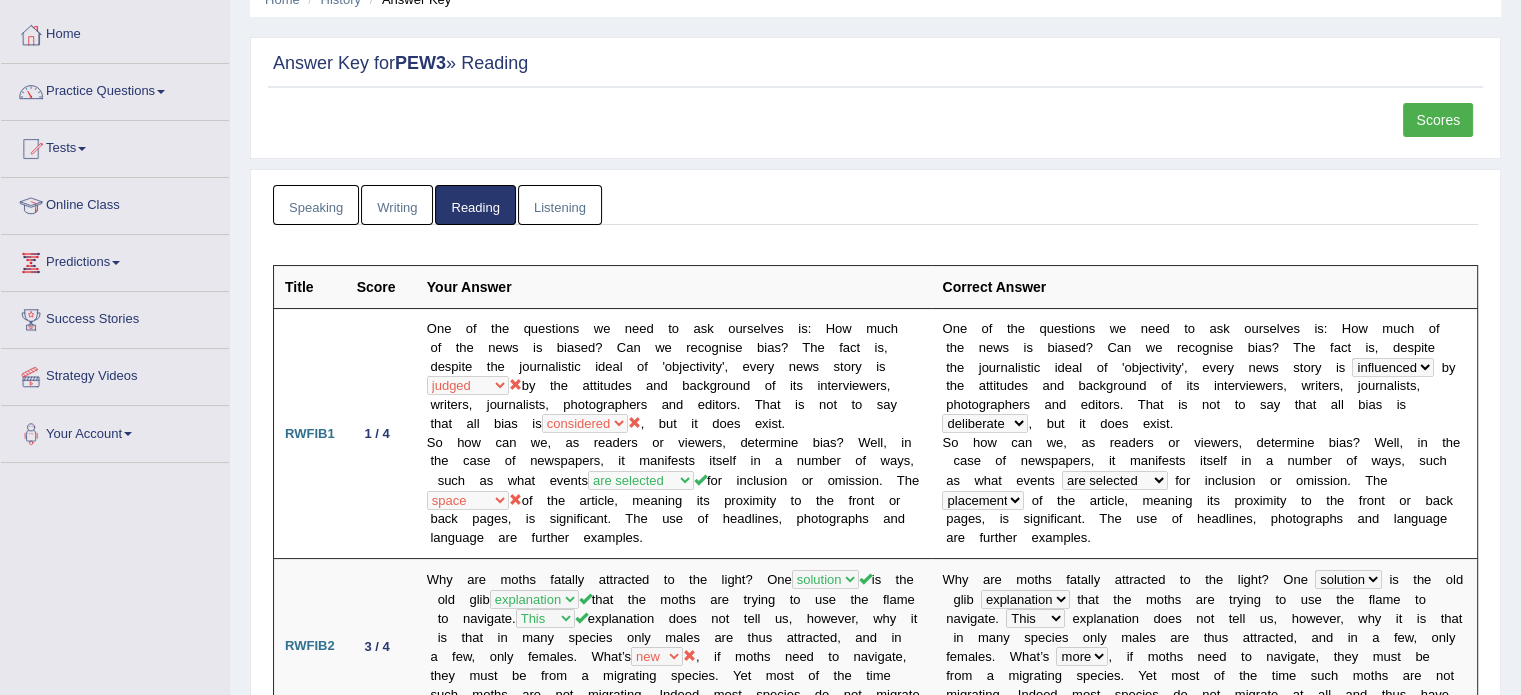 scroll, scrollTop: 0, scrollLeft: 0, axis: both 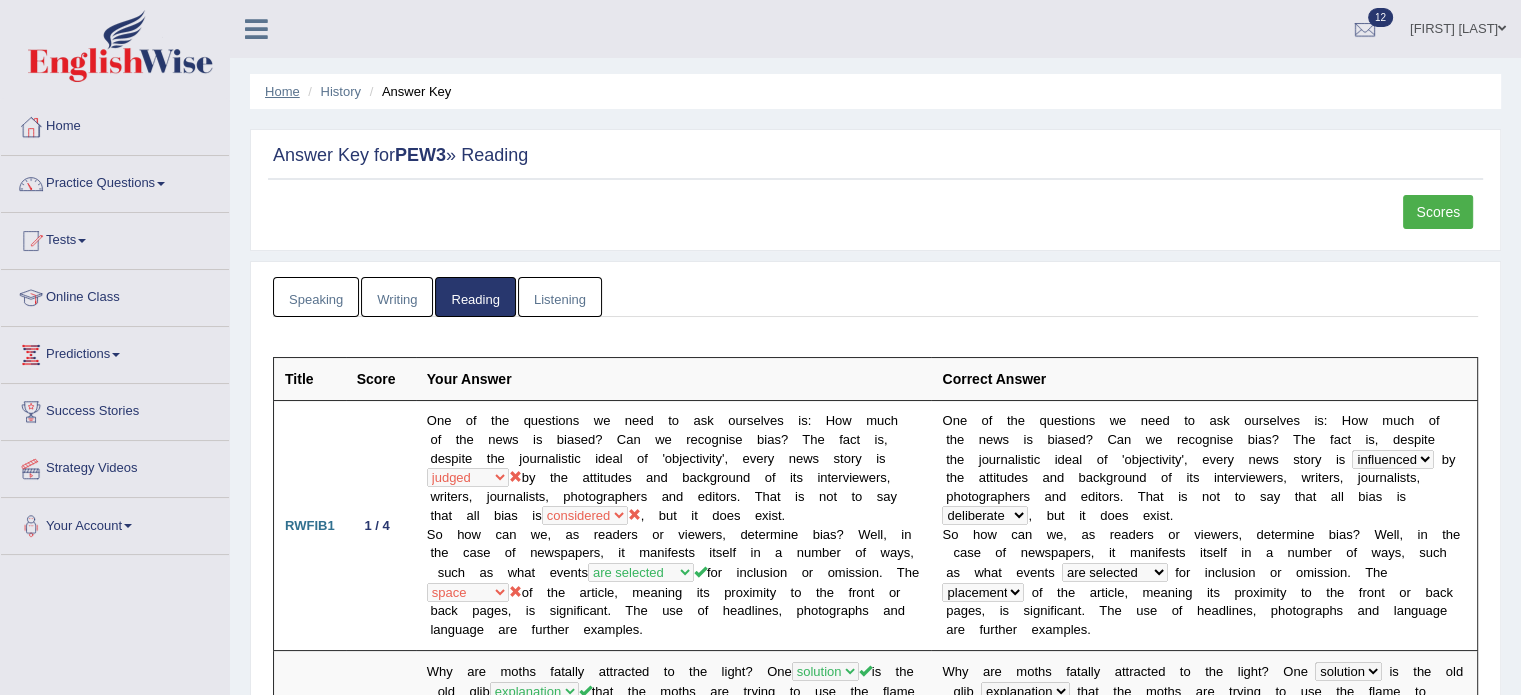 click on "Home" at bounding box center (282, 91) 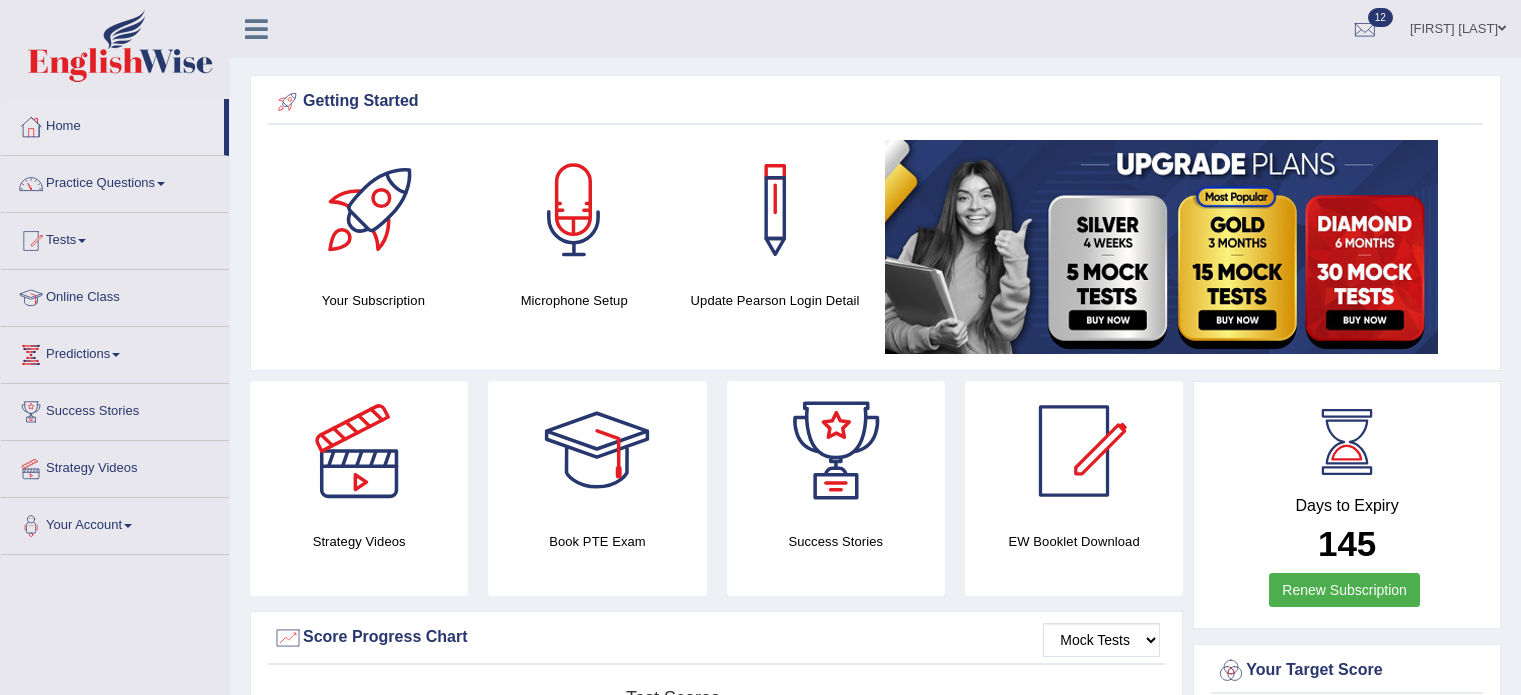 scroll, scrollTop: 0, scrollLeft: 0, axis: both 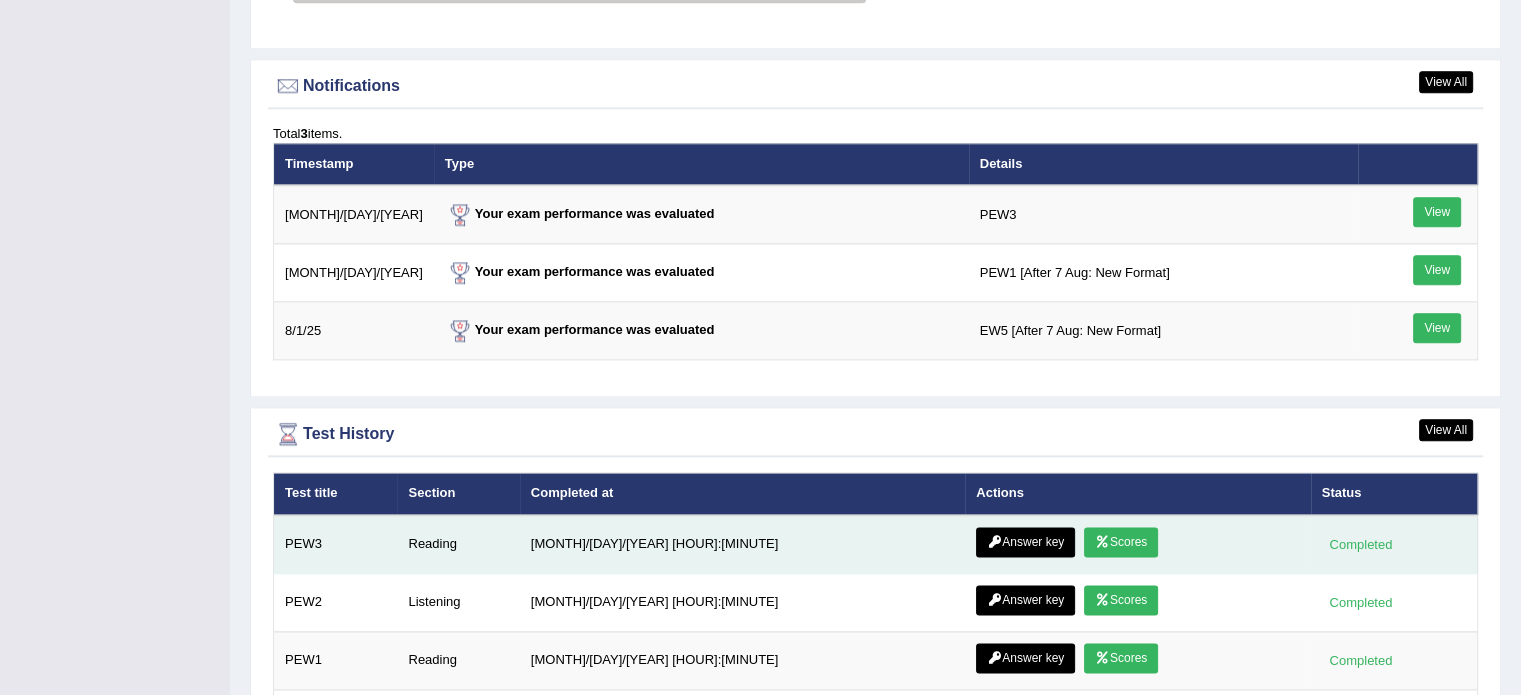 click on "Scores" at bounding box center [1121, 542] 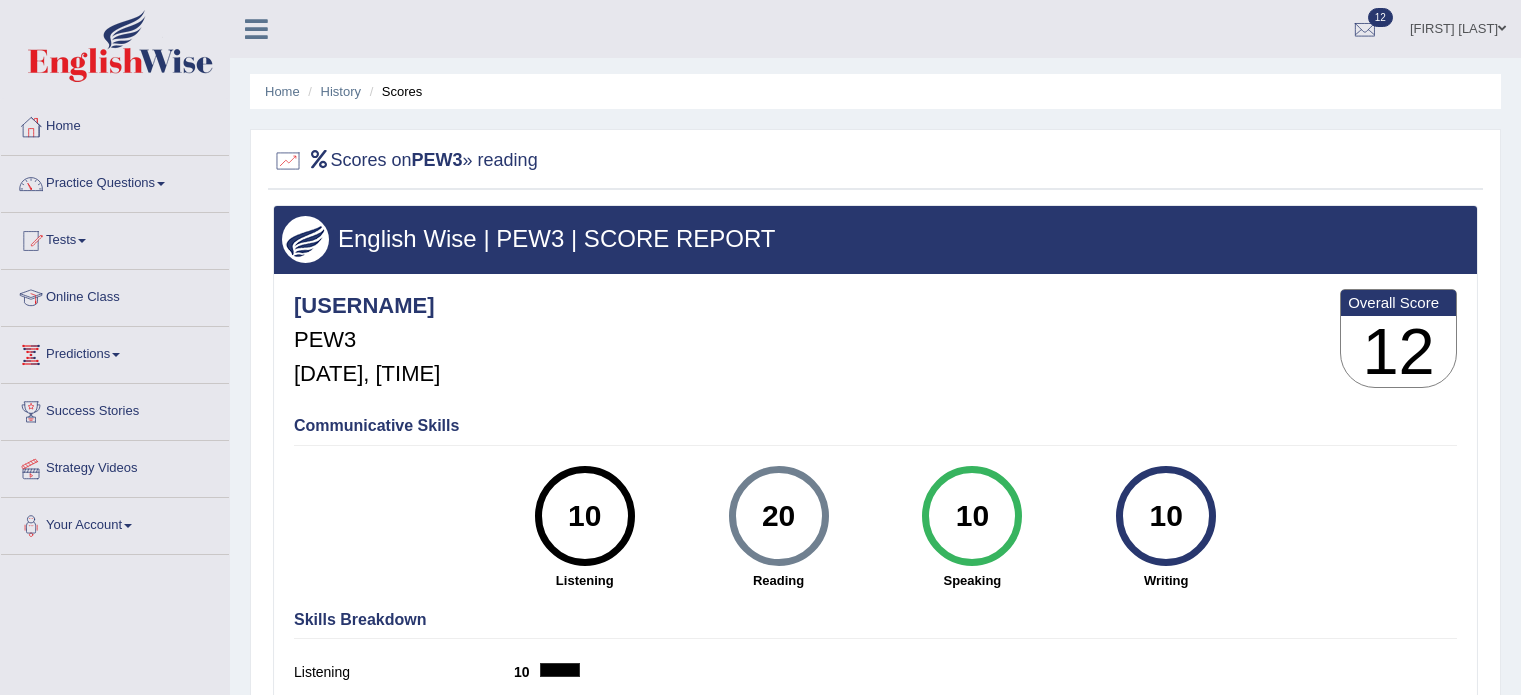 scroll, scrollTop: 0, scrollLeft: 0, axis: both 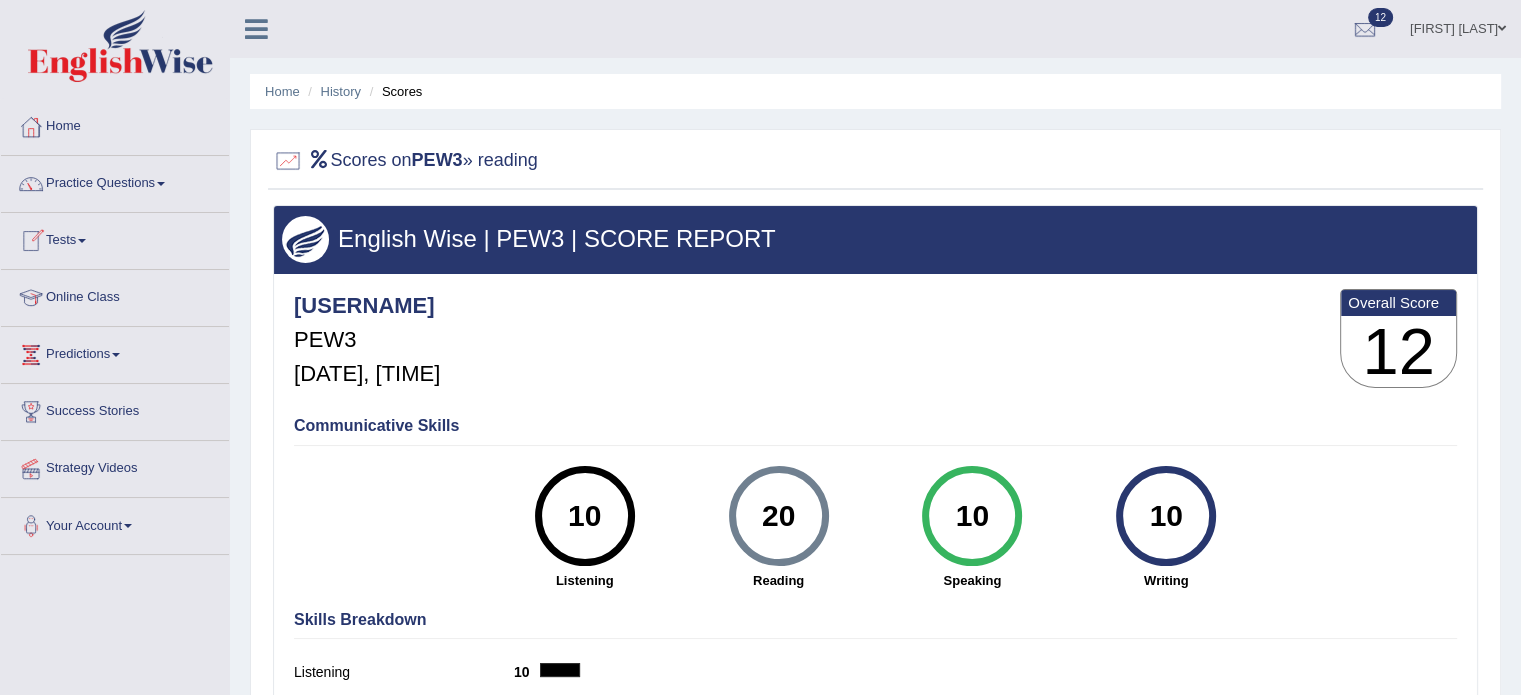 click on "Tests" at bounding box center [115, 238] 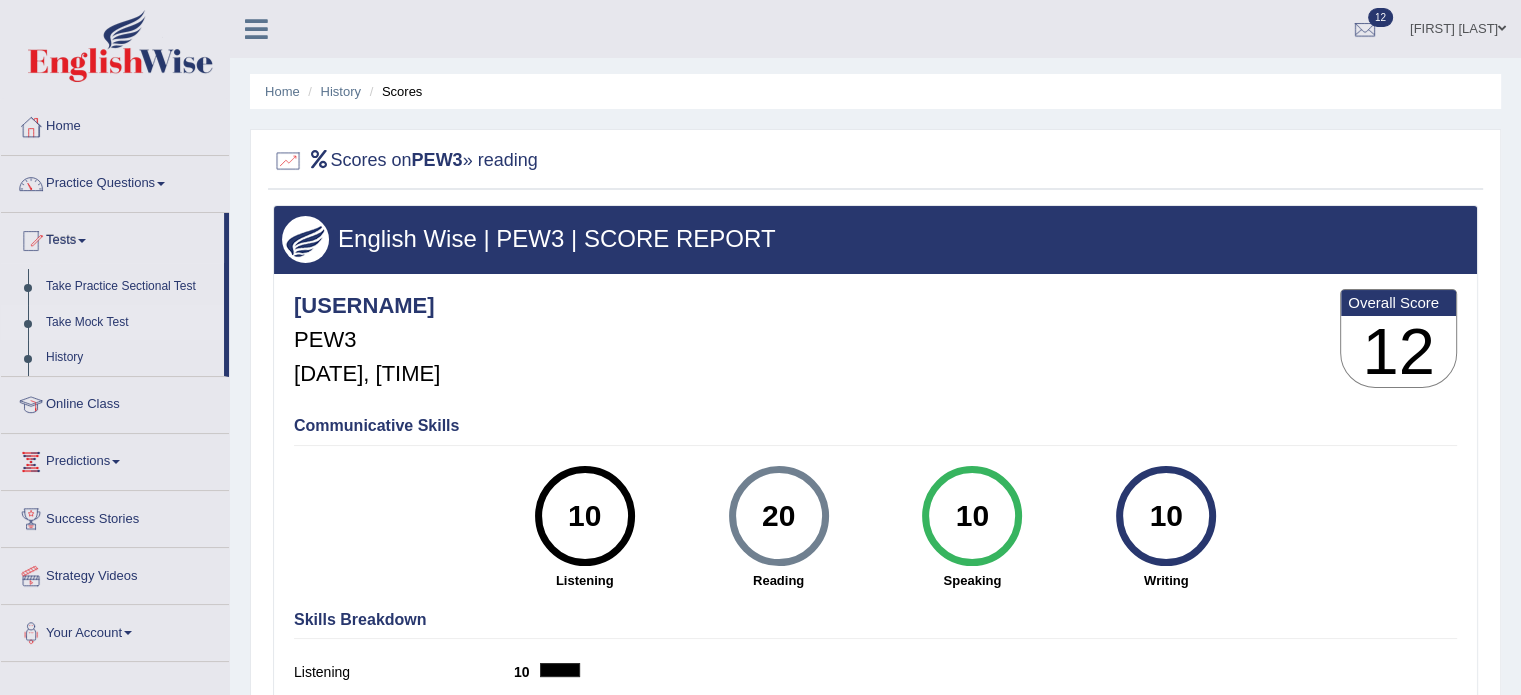 click on "Take Mock Test" at bounding box center (130, 323) 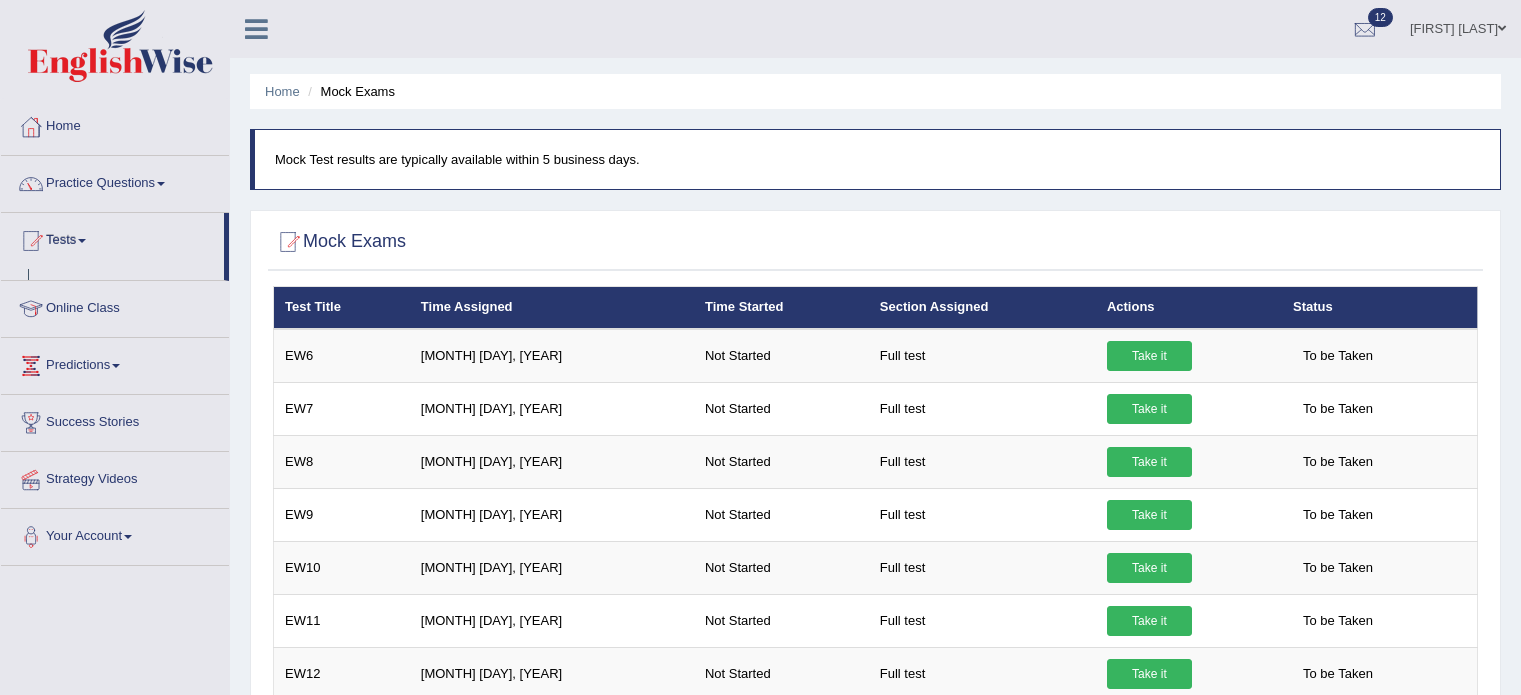 scroll, scrollTop: 0, scrollLeft: 0, axis: both 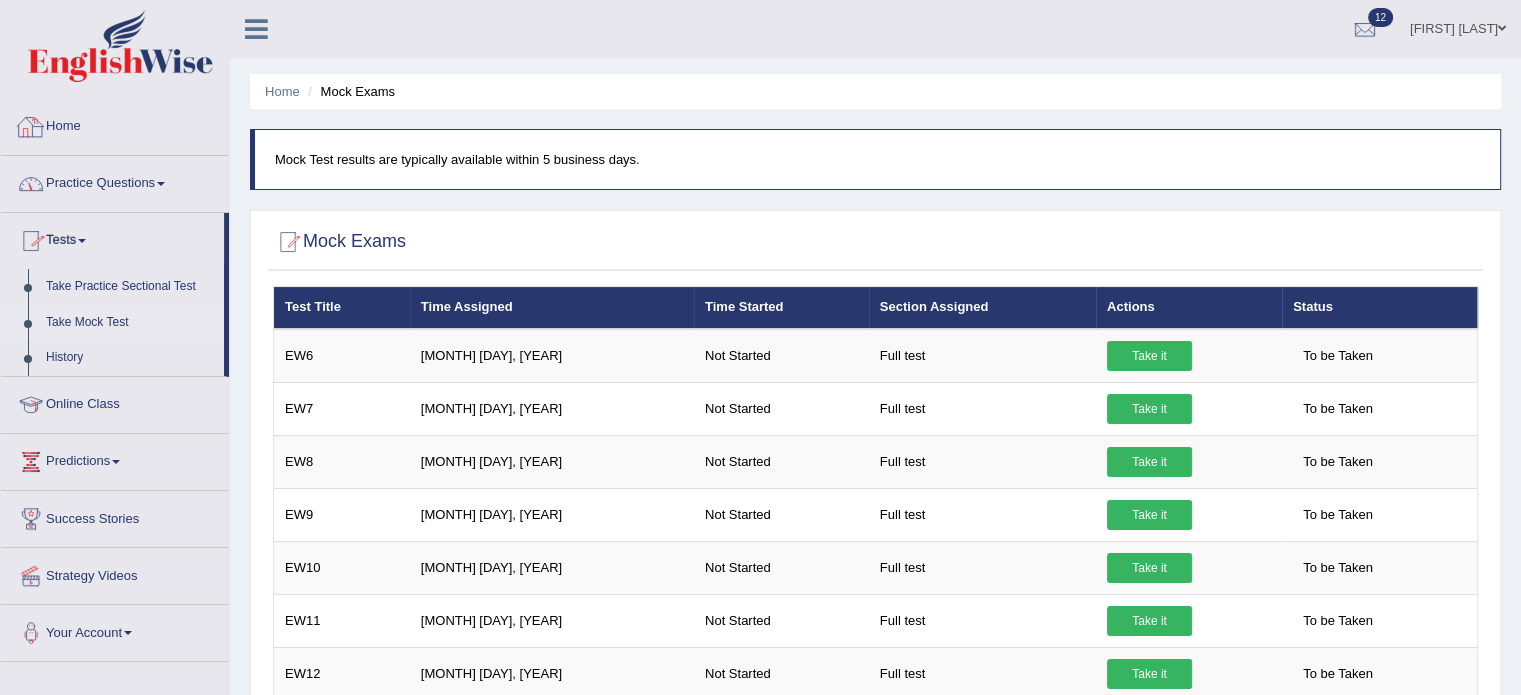 click on "Home" at bounding box center (115, 124) 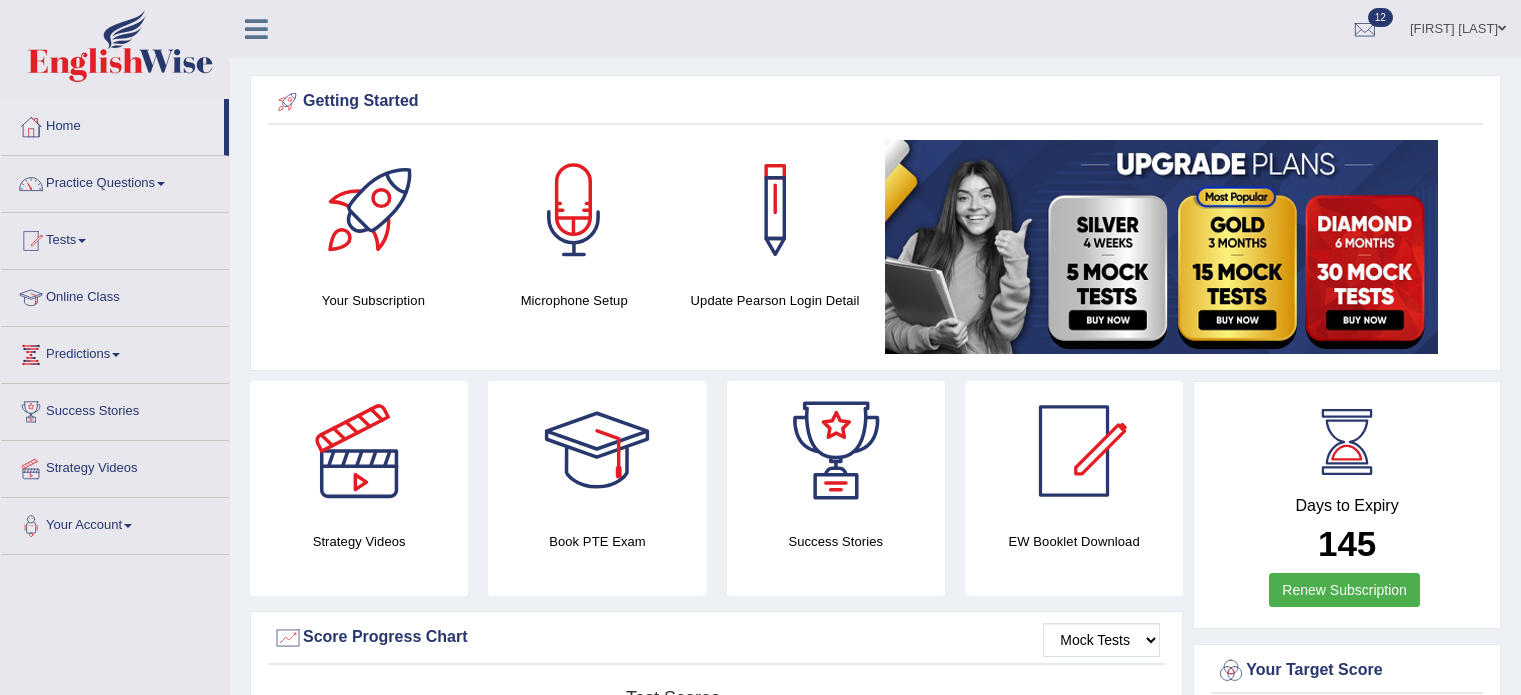 scroll, scrollTop: 0, scrollLeft: 0, axis: both 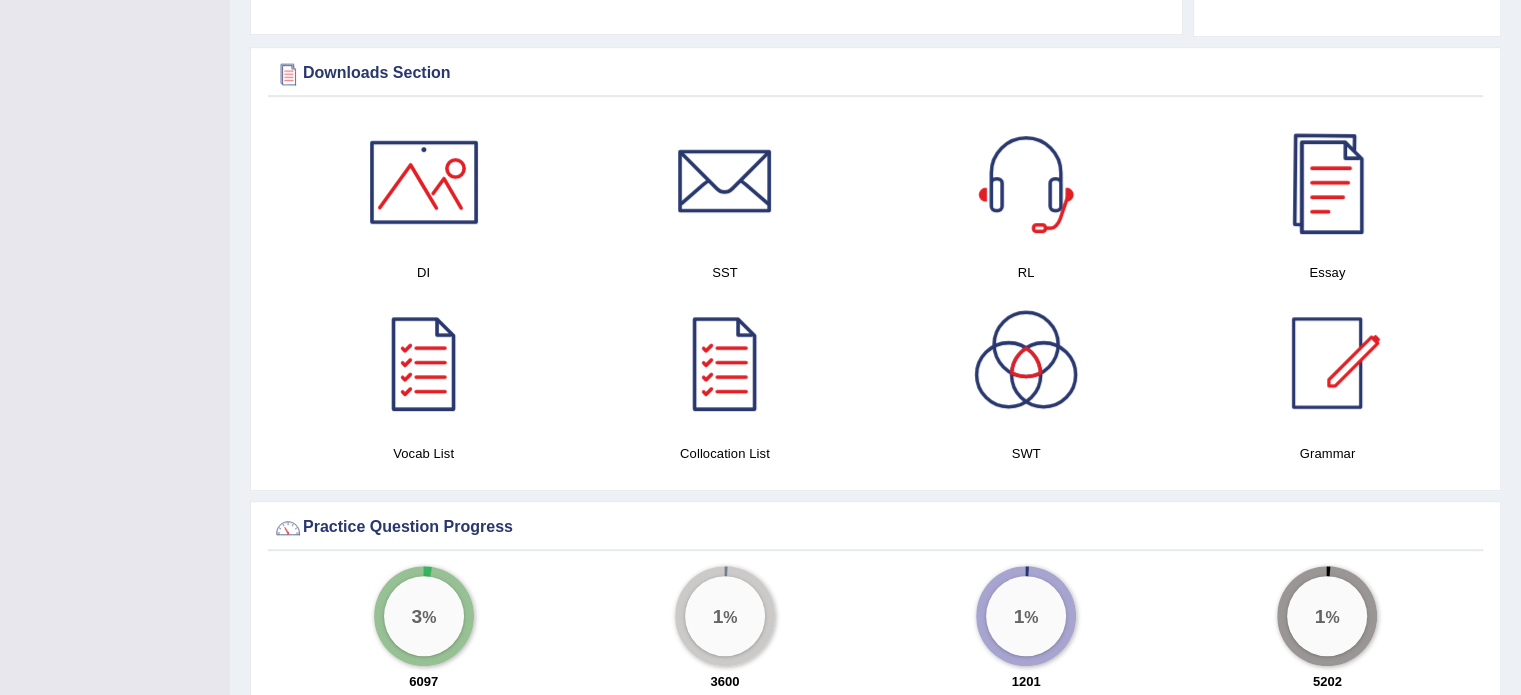 click at bounding box center [1327, 182] 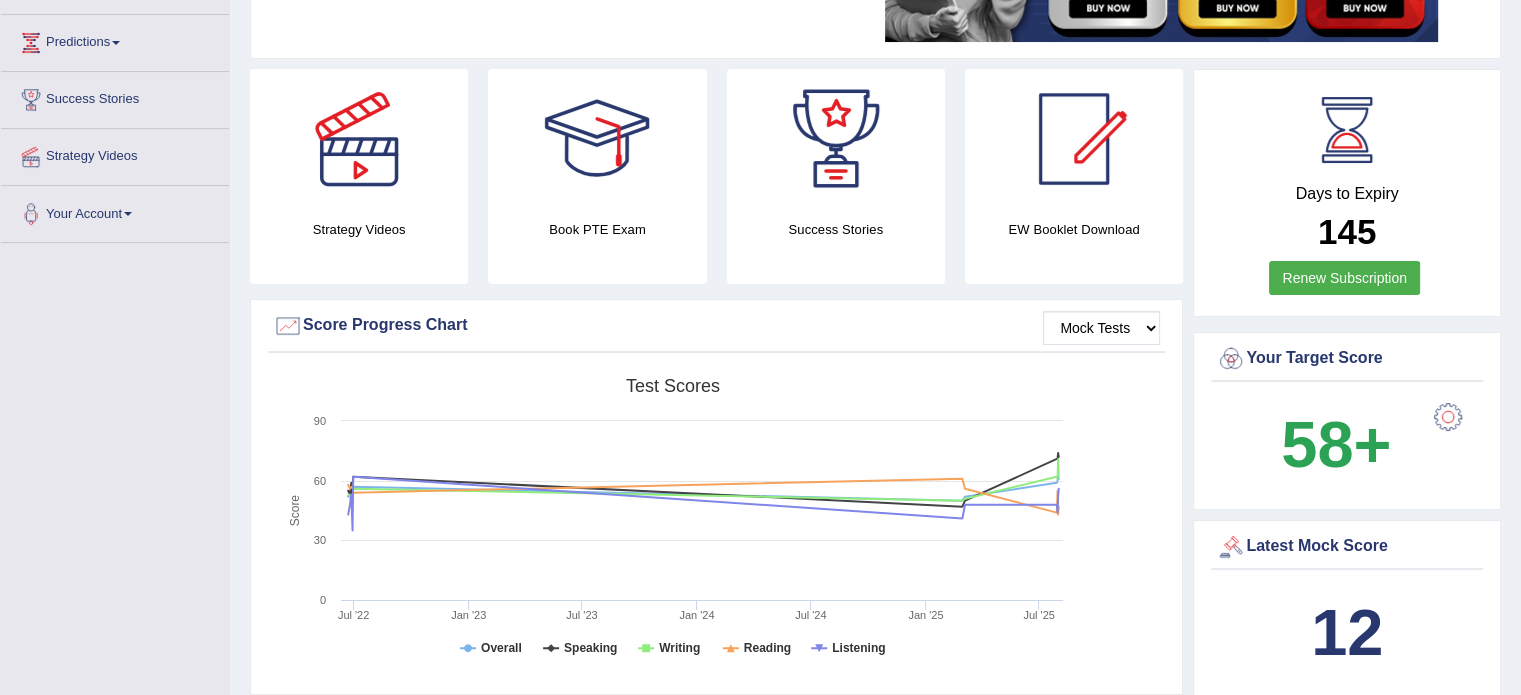 scroll, scrollTop: 0, scrollLeft: 0, axis: both 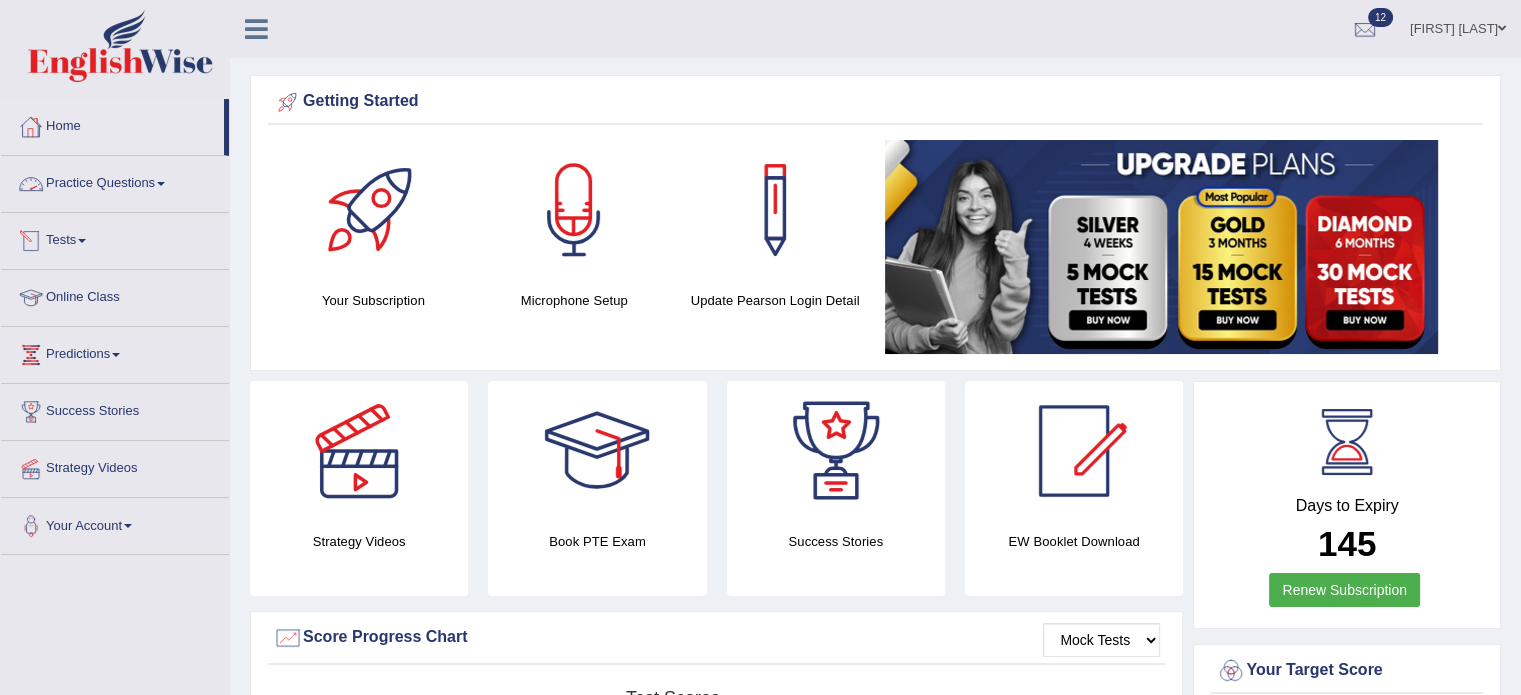click on "Tests" at bounding box center [115, 238] 